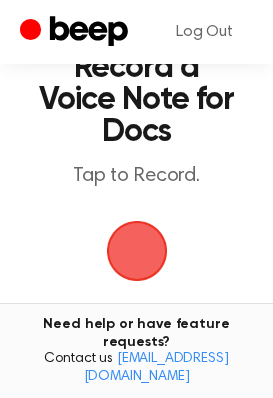 scroll, scrollTop: 80, scrollLeft: 0, axis: vertical 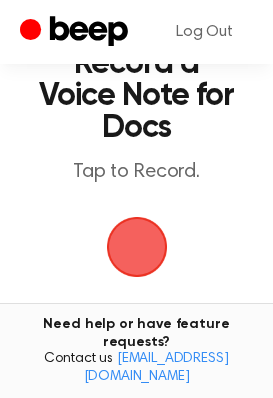 click at bounding box center [136, 247] 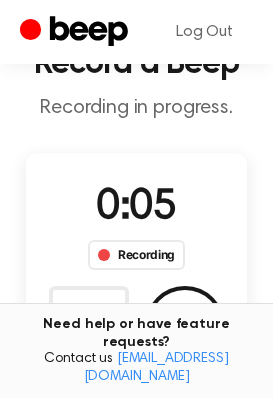 click on "Delete" at bounding box center [89, 326] 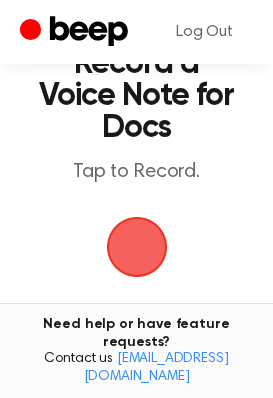 click at bounding box center [137, 247] 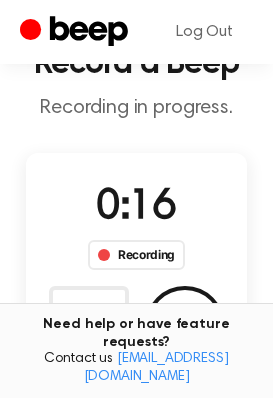 click on "Save" at bounding box center [185, 326] 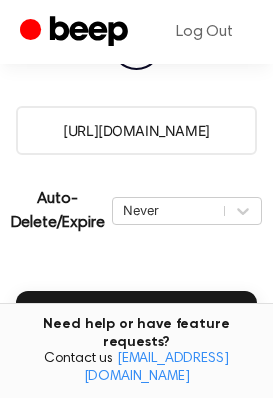scroll, scrollTop: 366, scrollLeft: 0, axis: vertical 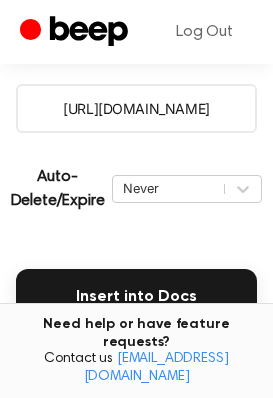 click on "Insert into Docs" at bounding box center [136, 297] 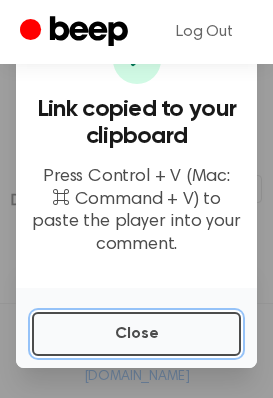 click on "Close" at bounding box center (136, 334) 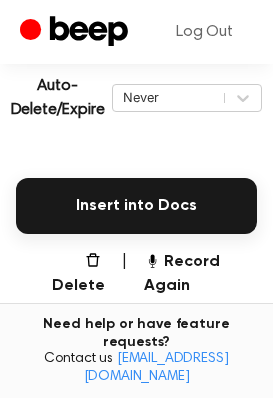 scroll, scrollTop: 458, scrollLeft: 0, axis: vertical 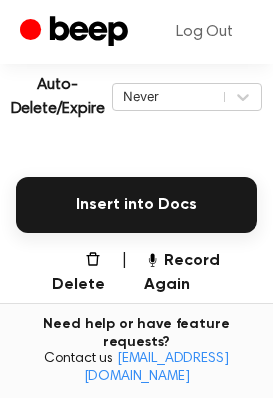 click on "Record Again" at bounding box center [200, 273] 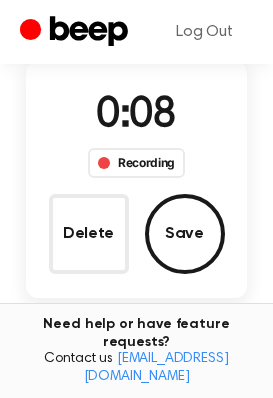 click on "Delete" at bounding box center (89, 234) 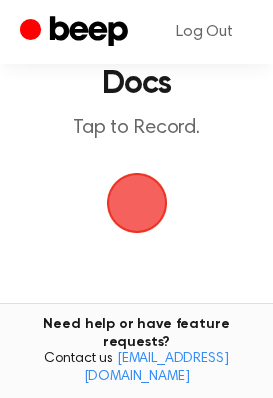 click at bounding box center [136, 202] 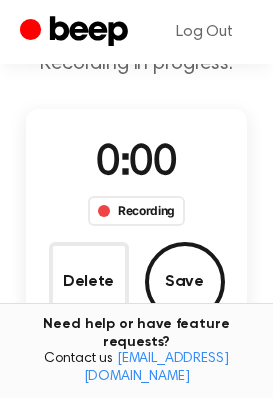 scroll, scrollTop: 172, scrollLeft: 0, axis: vertical 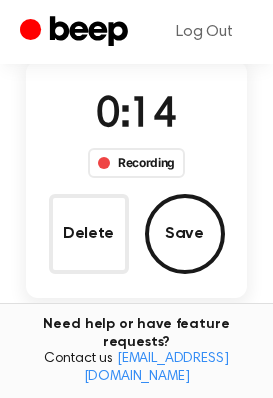 click on "Delete" at bounding box center (89, 234) 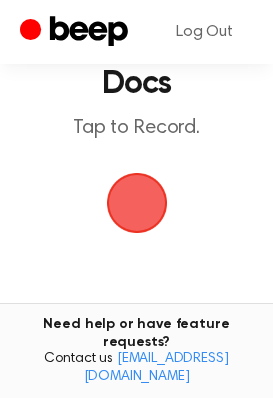 click at bounding box center (137, 203) 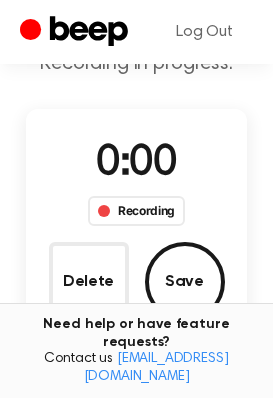 scroll, scrollTop: 172, scrollLeft: 0, axis: vertical 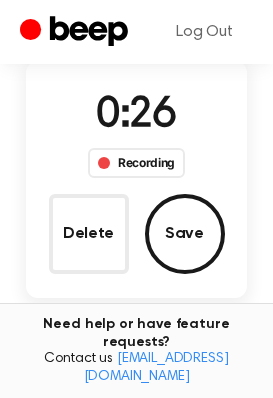 click on "Save" at bounding box center [185, 234] 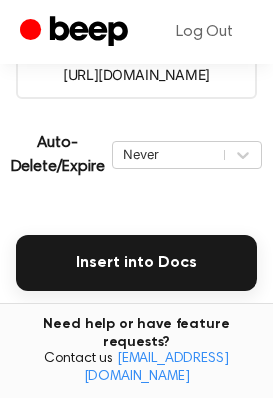 scroll, scrollTop: 450, scrollLeft: 0, axis: vertical 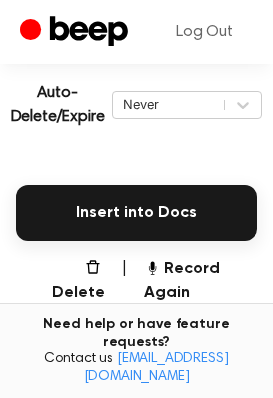 click on "Insert into Docs" at bounding box center [136, 213] 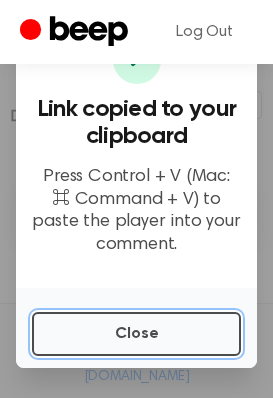 click on "Close" at bounding box center (136, 334) 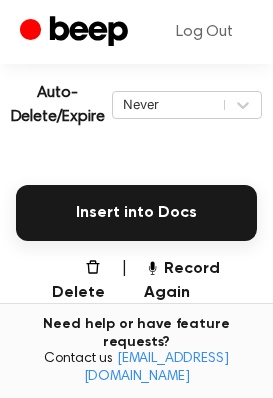 click on "Record Again" at bounding box center (200, 281) 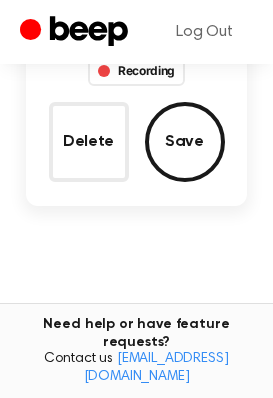 scroll, scrollTop: 262, scrollLeft: 0, axis: vertical 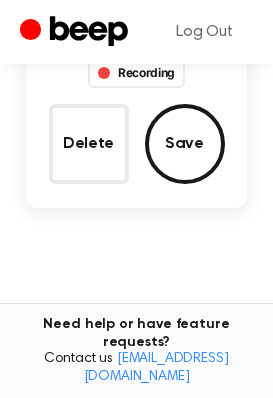 click on "Delete" at bounding box center (89, 144) 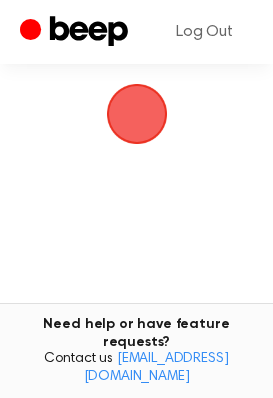 click at bounding box center [136, 114] 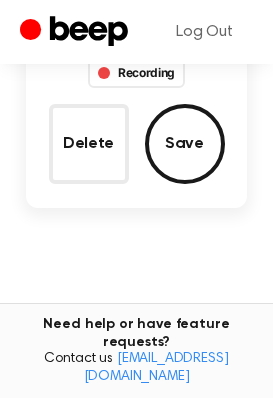 click on "Save" at bounding box center (185, 144) 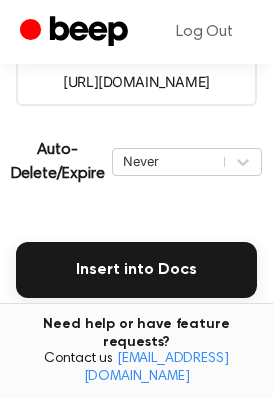 scroll, scrollTop: 396, scrollLeft: 0, axis: vertical 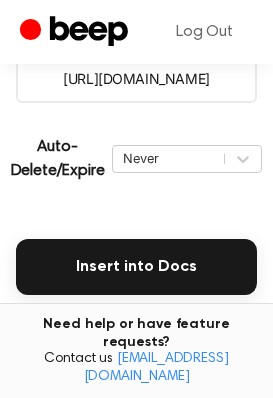 click on "Insert into Docs" at bounding box center [136, 267] 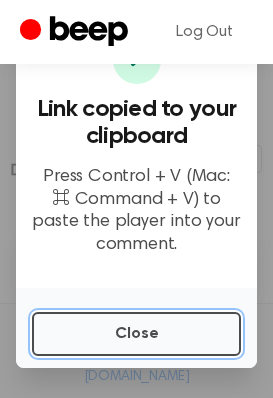click on "Close" at bounding box center [136, 334] 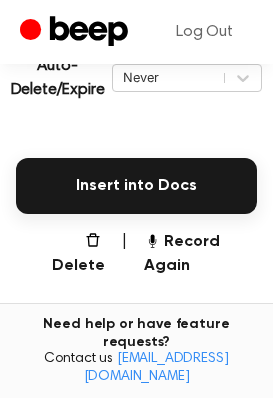 scroll, scrollTop: 482, scrollLeft: 0, axis: vertical 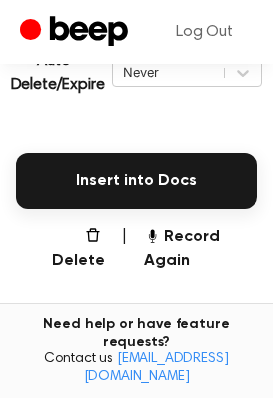 click on "Record Again" at bounding box center (200, 249) 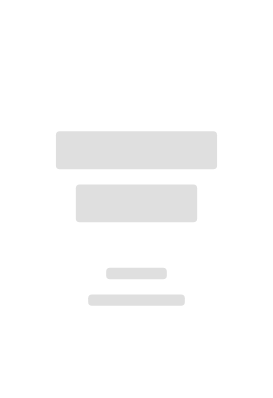 scroll, scrollTop: 0, scrollLeft: 0, axis: both 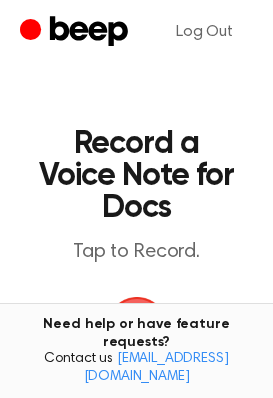 click at bounding box center (136, 327) 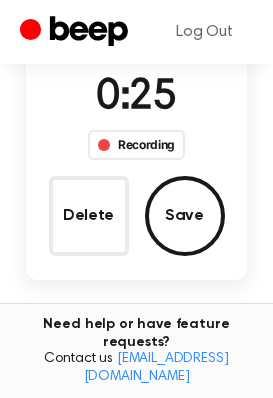 scroll, scrollTop: 192, scrollLeft: 0, axis: vertical 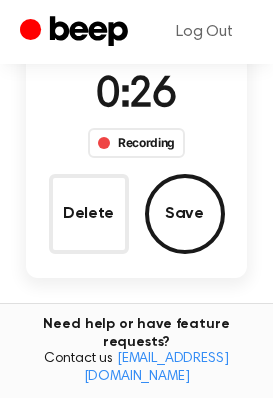 click on "Save" at bounding box center [185, 214] 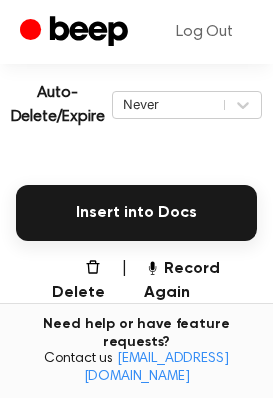 scroll, scrollTop: 450, scrollLeft: 0, axis: vertical 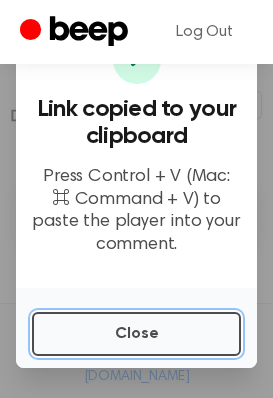click on "Close" at bounding box center (136, 334) 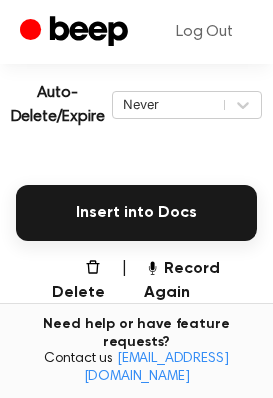 click on "Record Again" at bounding box center (200, 281) 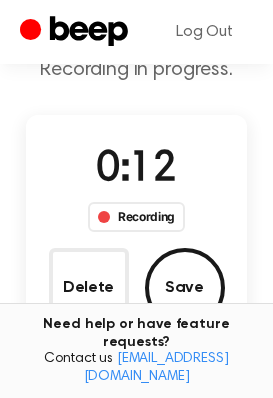scroll, scrollTop: 92, scrollLeft: 0, axis: vertical 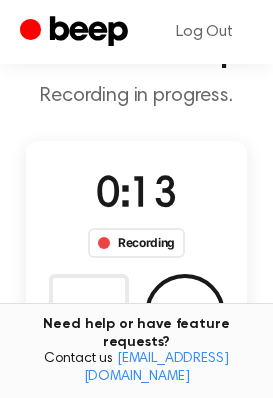 click on "Delete" at bounding box center [89, 314] 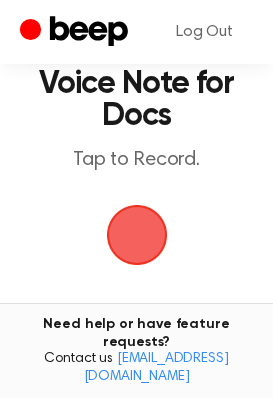 click at bounding box center [137, 235] 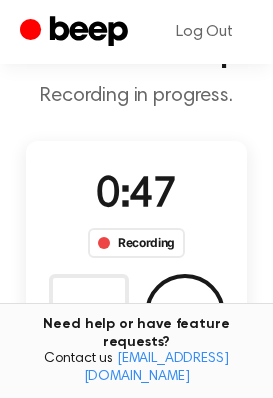 click on "Save" at bounding box center [185, 314] 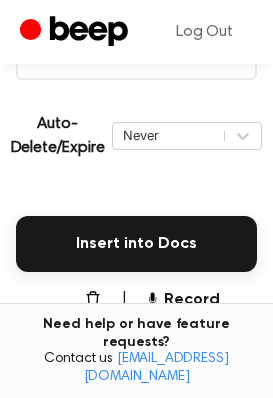 scroll, scrollTop: 421, scrollLeft: 0, axis: vertical 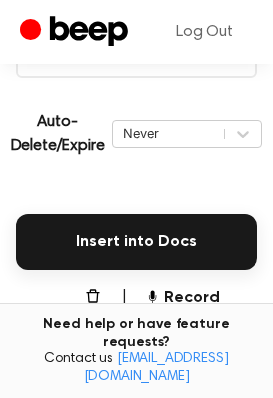 click on "Insert into Docs" at bounding box center (136, 242) 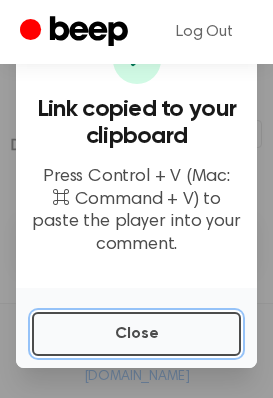 click on "Close" at bounding box center [136, 334] 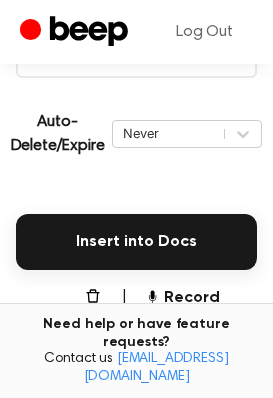 click on "Record Again" at bounding box center [200, 310] 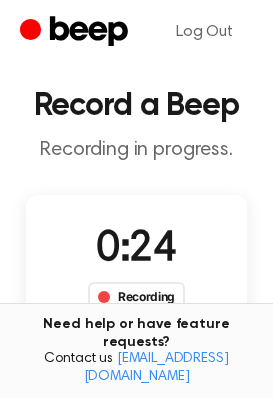 scroll, scrollTop: 0, scrollLeft: 0, axis: both 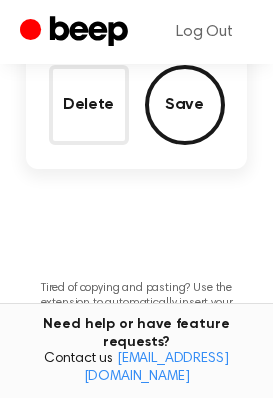 click on "Delete" at bounding box center [89, 105] 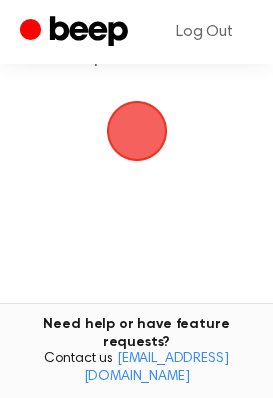 scroll, scrollTop: 195, scrollLeft: 0, axis: vertical 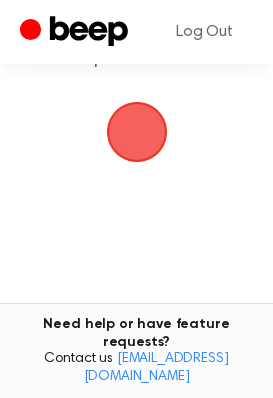 click at bounding box center [136, 132] 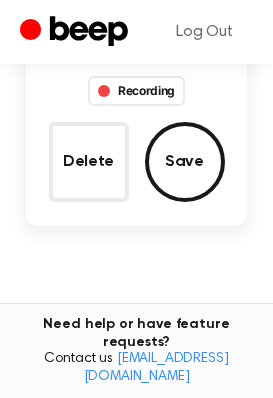 click on "Save" at bounding box center (185, 162) 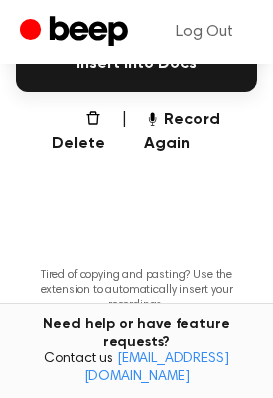 scroll, scrollTop: 603, scrollLeft: 0, axis: vertical 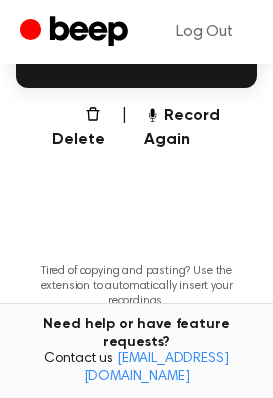 click on "Delete" at bounding box center [72, 128] 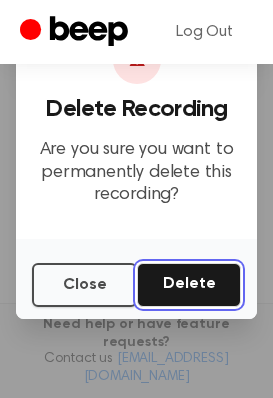 click on "Delete" at bounding box center (189, 285) 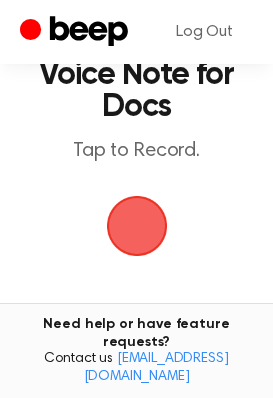 scroll, scrollTop: 102, scrollLeft: 0, axis: vertical 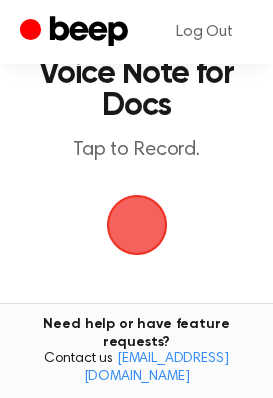 click at bounding box center (136, 225) 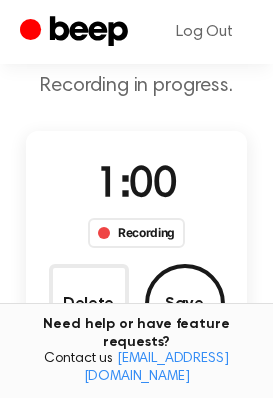 click on "Save" at bounding box center (185, 304) 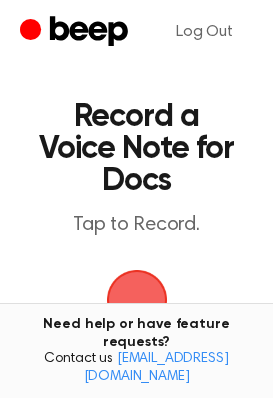 scroll, scrollTop: 29, scrollLeft: 0, axis: vertical 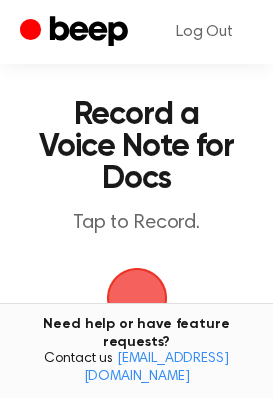 click at bounding box center (136, 298) 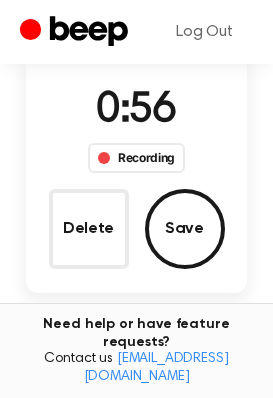 click on "Save" at bounding box center [185, 229] 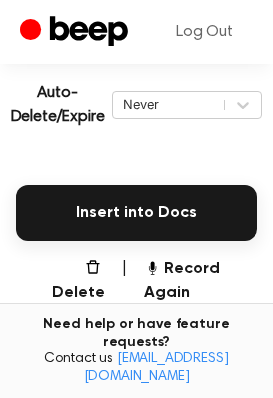 scroll, scrollTop: 450, scrollLeft: 0, axis: vertical 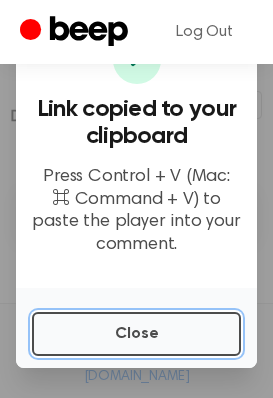 click on "Close" at bounding box center [136, 334] 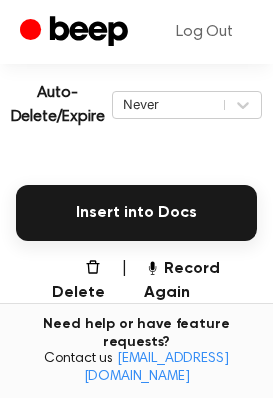 click on "Insert into Docs" at bounding box center (136, 213) 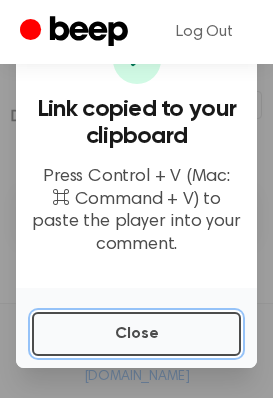 click on "Close" at bounding box center (136, 334) 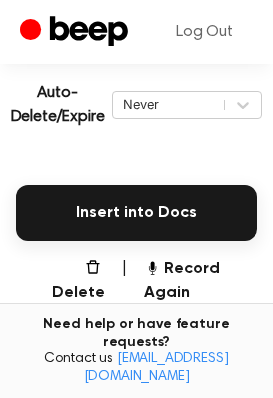 click on "Record Again" at bounding box center [200, 281] 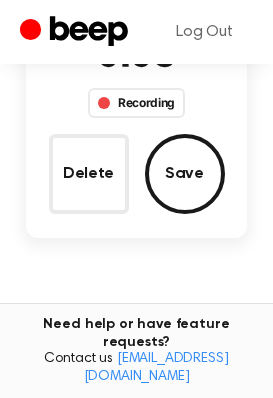scroll, scrollTop: 164, scrollLeft: 0, axis: vertical 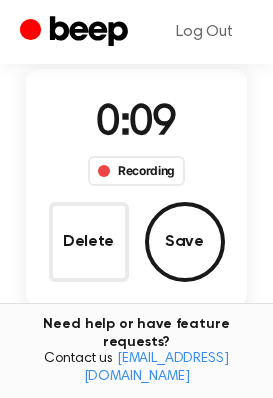 click on "Delete" at bounding box center (89, 242) 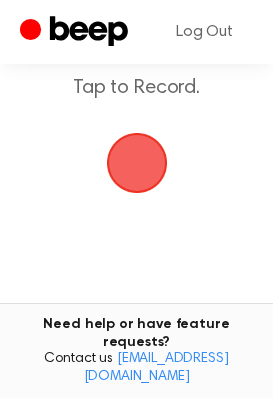 click at bounding box center (137, 163) 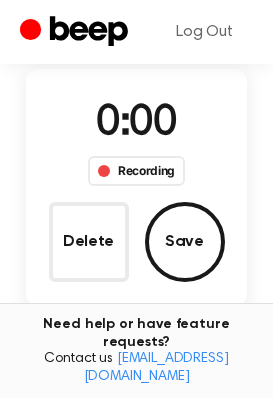 scroll, scrollTop: 213, scrollLeft: 0, axis: vertical 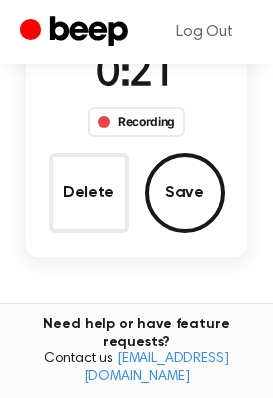 click on "Delete" at bounding box center (89, 193) 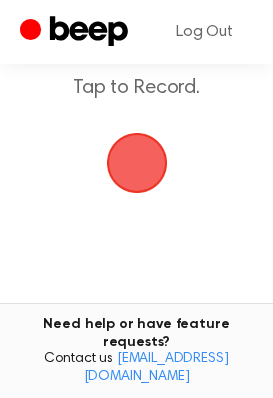 click at bounding box center [136, 163] 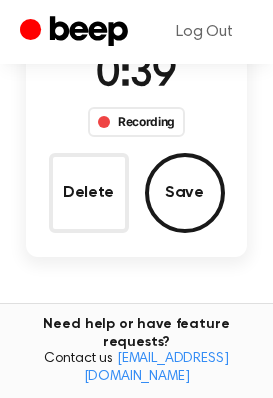 click on "Delete" at bounding box center [89, 193] 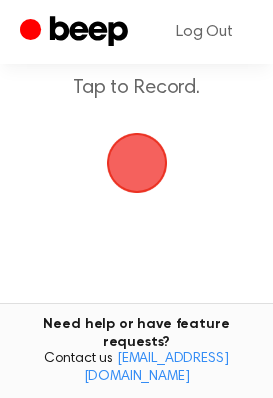 click at bounding box center (137, 163) 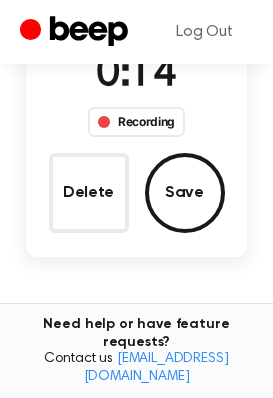 click on "Delete" at bounding box center (89, 193) 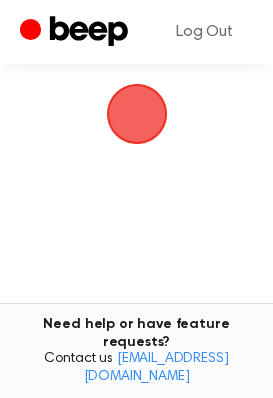 scroll, scrollTop: 164, scrollLeft: 0, axis: vertical 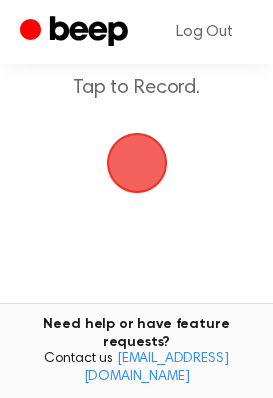 click at bounding box center (137, 163) 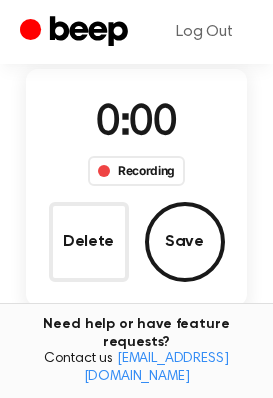 scroll, scrollTop: 213, scrollLeft: 0, axis: vertical 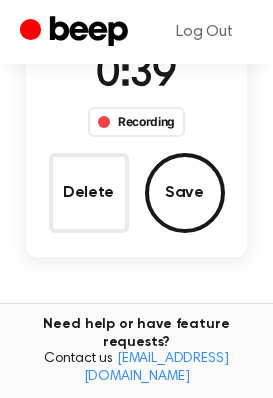 click on "Delete" at bounding box center (89, 193) 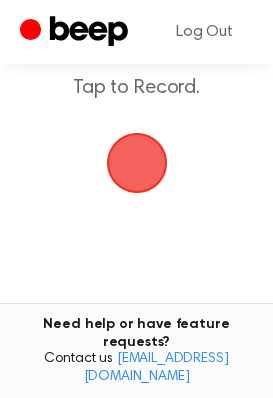 click at bounding box center (137, 163) 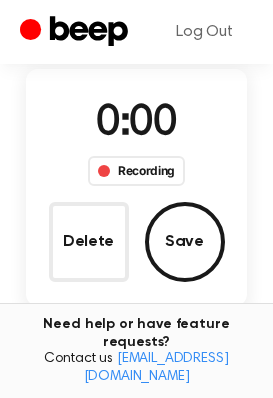 scroll, scrollTop: 213, scrollLeft: 0, axis: vertical 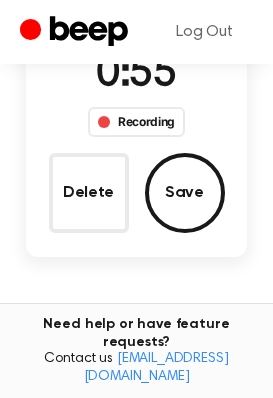 click on "Save" at bounding box center [185, 193] 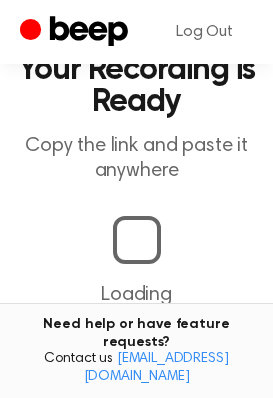 scroll, scrollTop: 400, scrollLeft: 0, axis: vertical 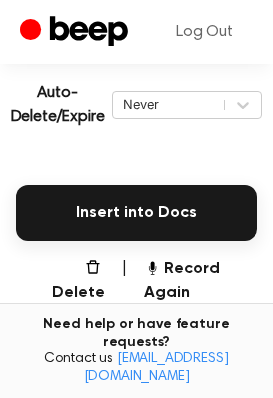 click on "Insert into Docs" at bounding box center [136, 213] 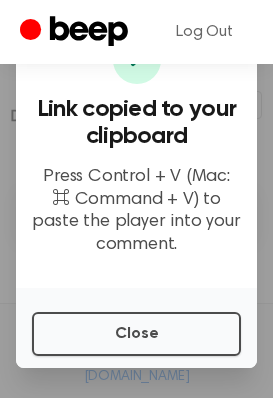 scroll, scrollTop: 450, scrollLeft: 0, axis: vertical 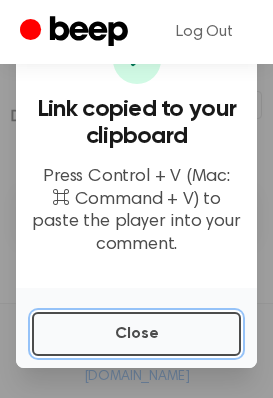 click on "Close" at bounding box center (136, 334) 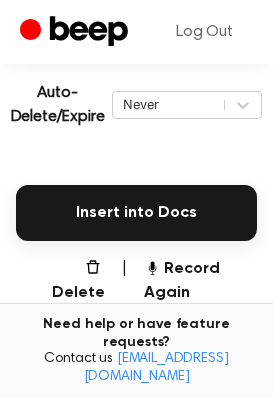 click on "Insert into Docs" at bounding box center (136, 213) 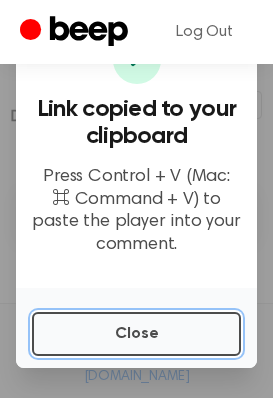 click on "Close" at bounding box center (136, 334) 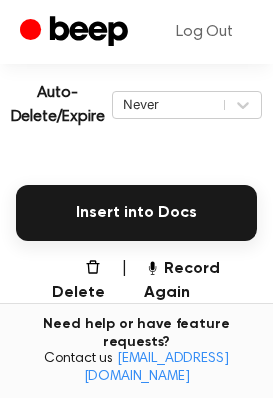 click on "Record Again" at bounding box center (200, 281) 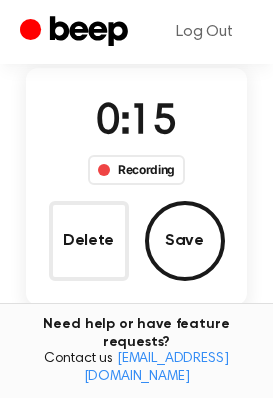 scroll, scrollTop: 164, scrollLeft: 0, axis: vertical 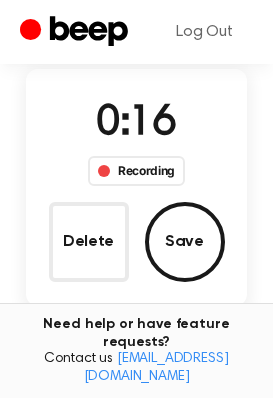 click on "Delete" at bounding box center (89, 242) 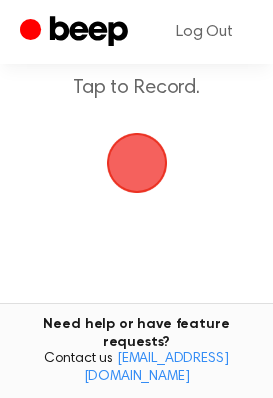 click at bounding box center [137, 163] 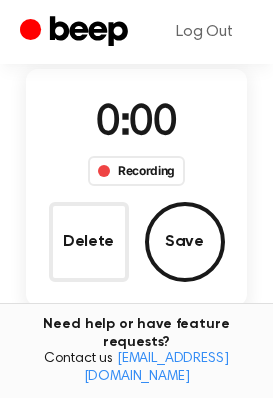 scroll, scrollTop: 212, scrollLeft: 0, axis: vertical 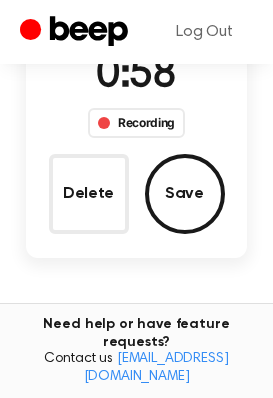 click on "Save" at bounding box center [185, 194] 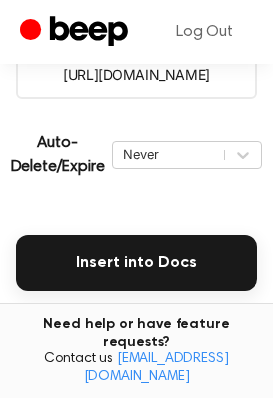 scroll, scrollTop: 450, scrollLeft: 0, axis: vertical 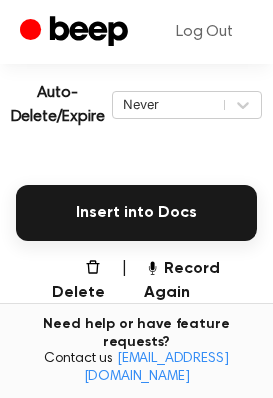 click on "Insert into Docs" at bounding box center [136, 213] 